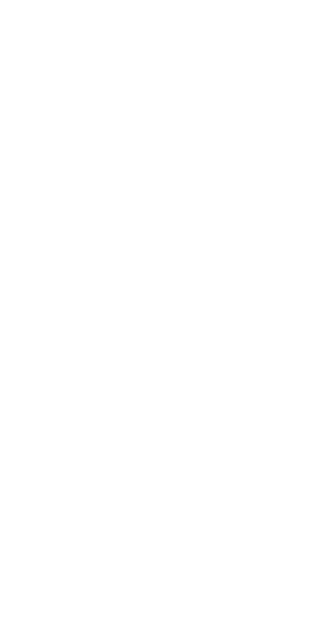 scroll, scrollTop: 0, scrollLeft: 0, axis: both 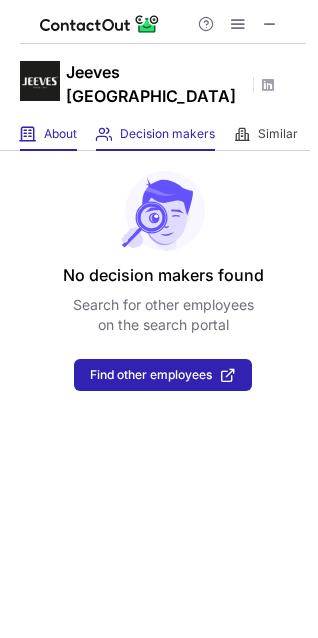 click on "About About Company" at bounding box center (48, 134) 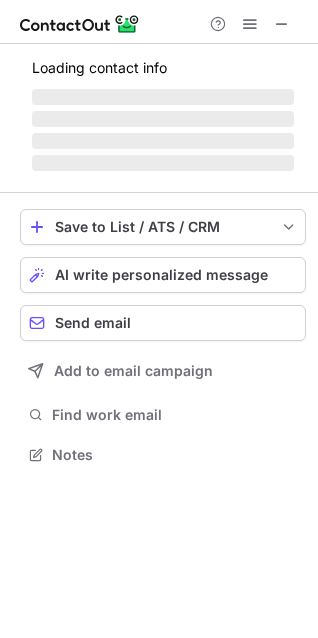 scroll, scrollTop: 10, scrollLeft: 10, axis: both 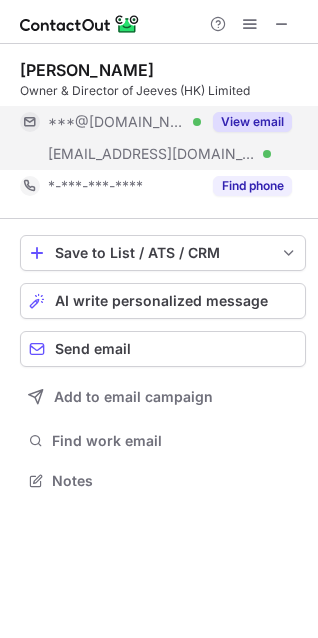 click on "View email" at bounding box center [252, 122] 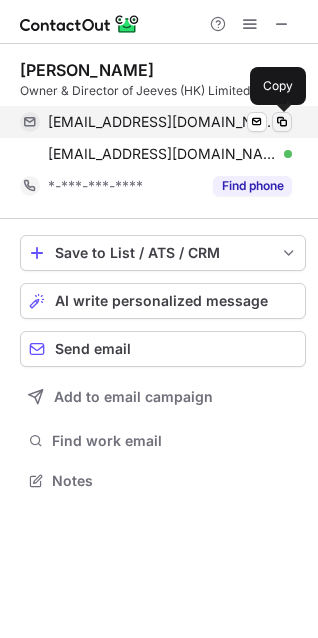 click at bounding box center [282, 122] 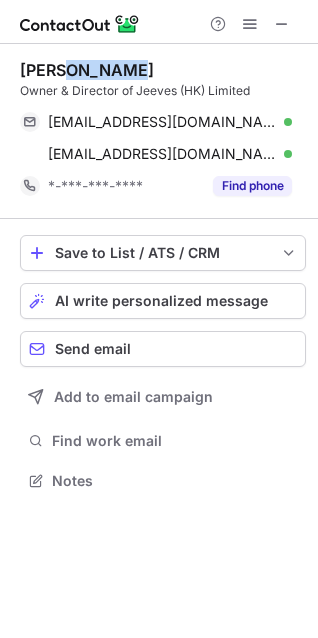 drag, startPoint x: 69, startPoint y: 70, endPoint x: 160, endPoint y: 70, distance: 91 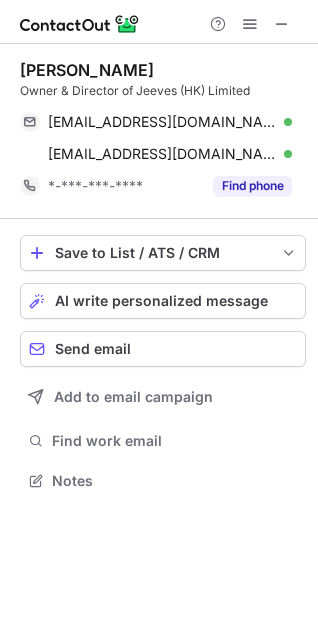 drag, startPoint x: 139, startPoint y: 89, endPoint x: 255, endPoint y: 89, distance: 116 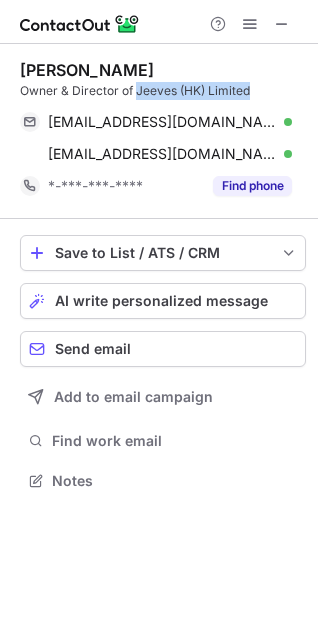 drag, startPoint x: 249, startPoint y: 90, endPoint x: 136, endPoint y: 91, distance: 113.004425 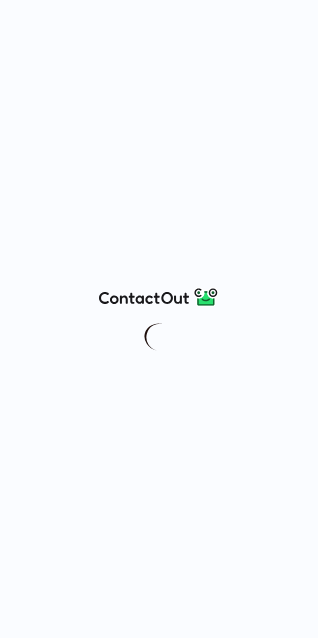 scroll, scrollTop: 0, scrollLeft: 0, axis: both 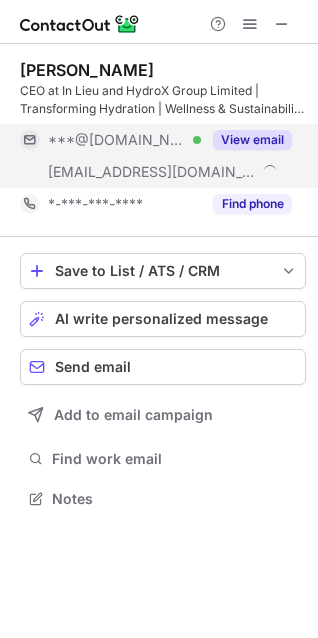 click on "View email" at bounding box center (252, 140) 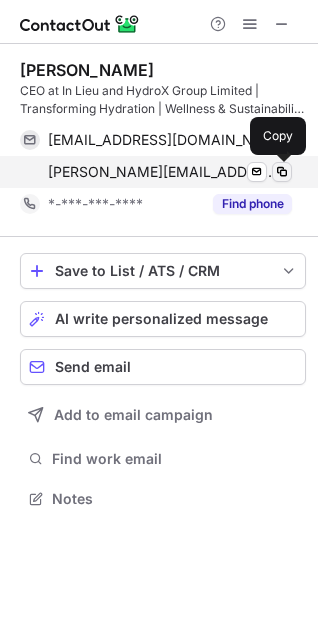 click at bounding box center [282, 172] 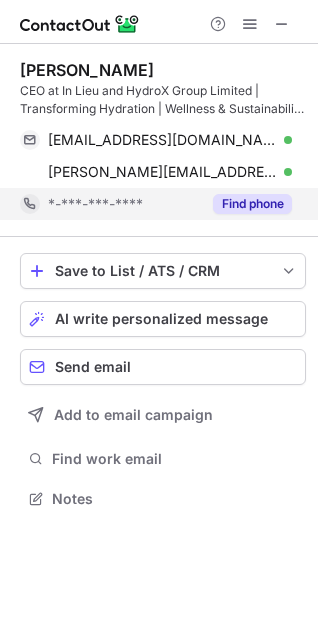 click on "Find phone" at bounding box center (252, 204) 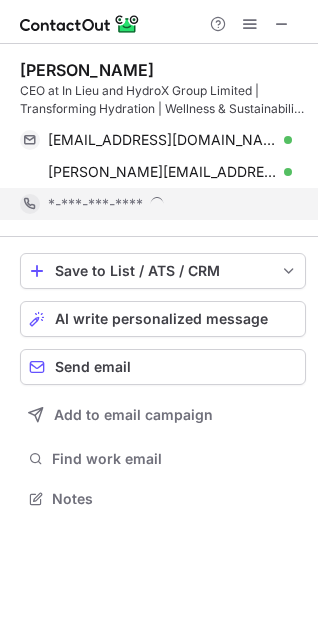 scroll, scrollTop: 10, scrollLeft: 10, axis: both 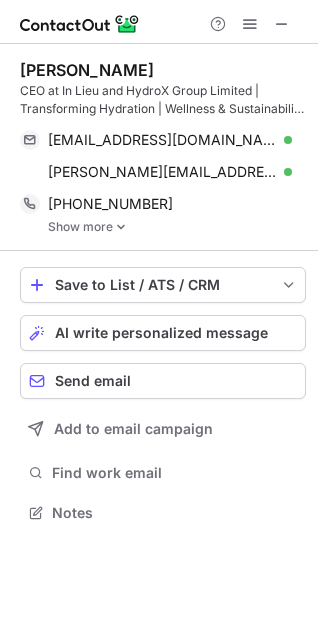 click on "Show more" at bounding box center [177, 227] 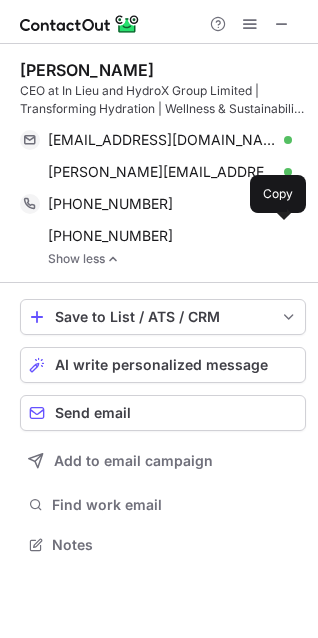 scroll, scrollTop: 10, scrollLeft: 10, axis: both 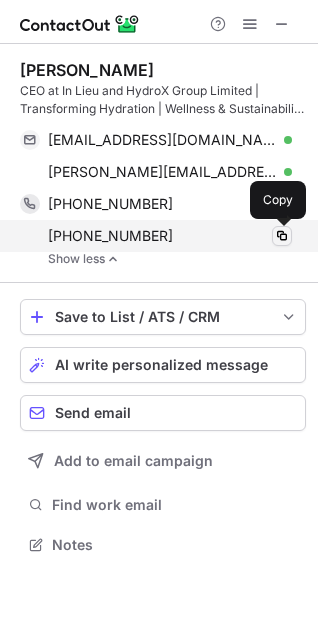 click at bounding box center (282, 236) 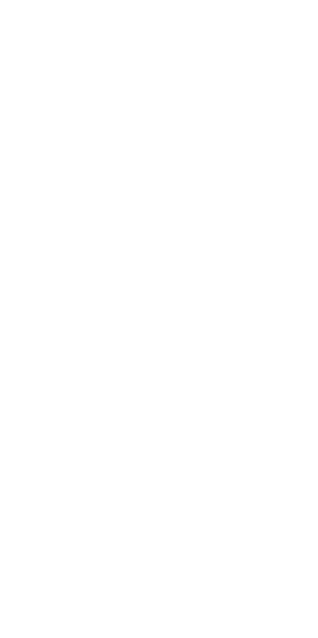 scroll, scrollTop: 0, scrollLeft: 0, axis: both 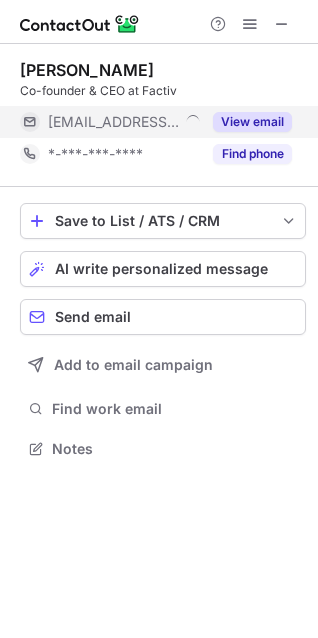 click on "View email" at bounding box center [252, 122] 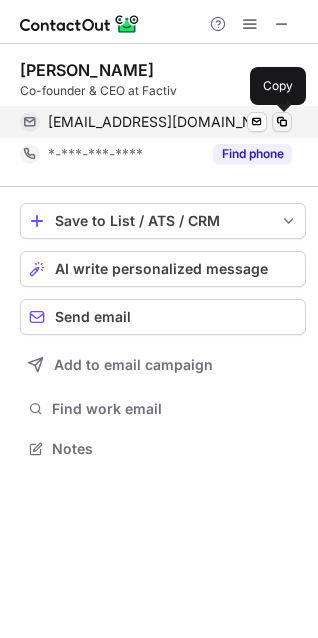 click at bounding box center [282, 122] 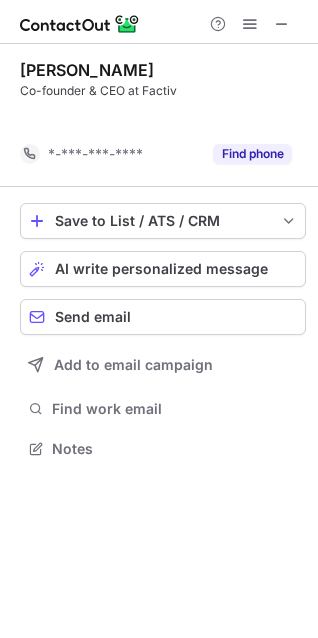 scroll, scrollTop: 403, scrollLeft: 318, axis: both 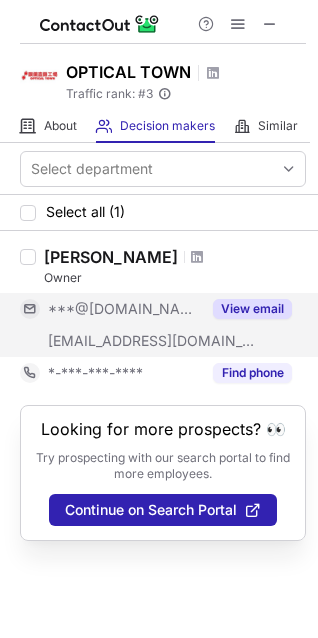 click on "View email" at bounding box center (252, 309) 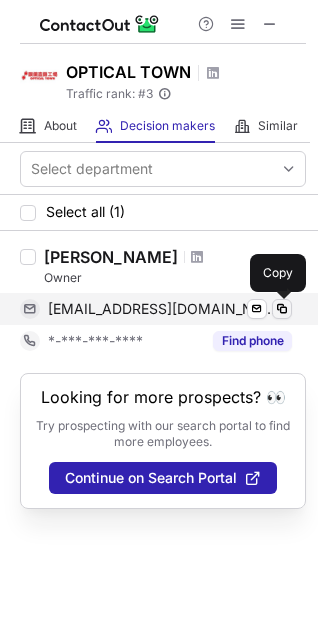 click at bounding box center (282, 309) 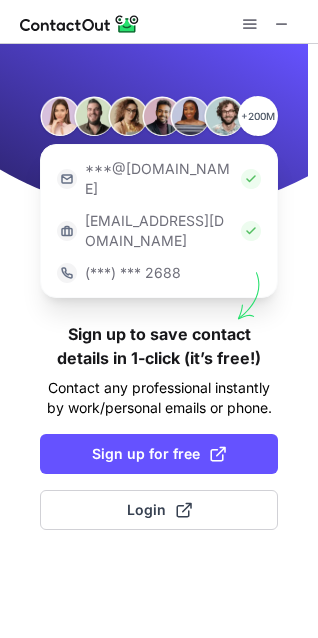 scroll, scrollTop: 0, scrollLeft: 0, axis: both 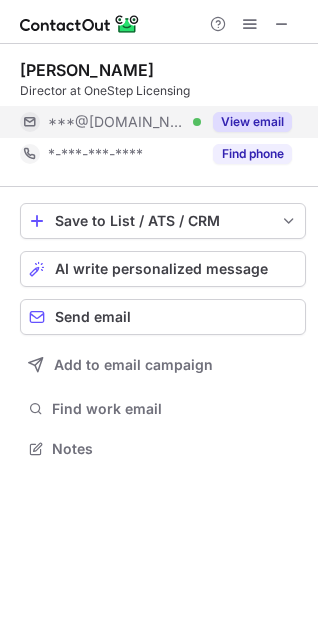 click on "View email" at bounding box center (252, 122) 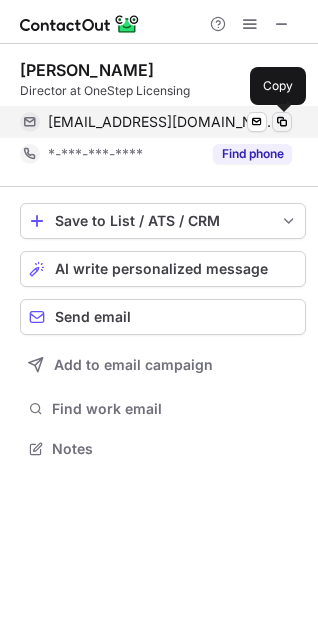 click at bounding box center (282, 122) 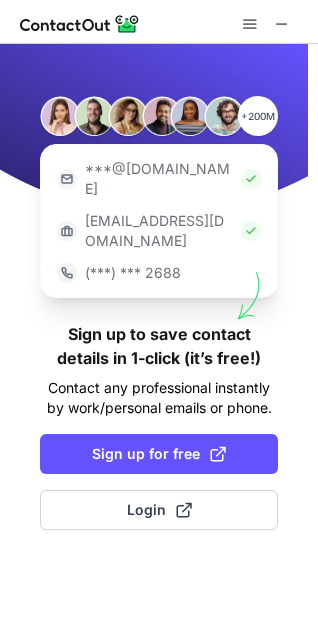 scroll, scrollTop: 0, scrollLeft: 0, axis: both 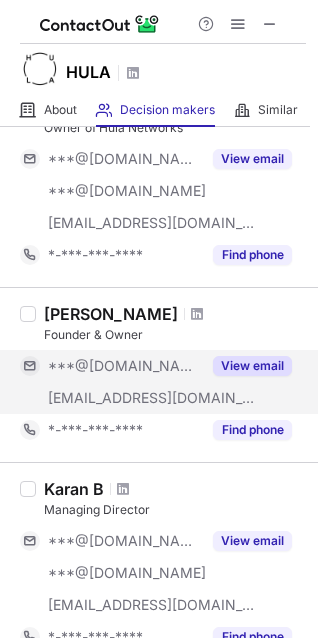 click on "View email" at bounding box center (252, 366) 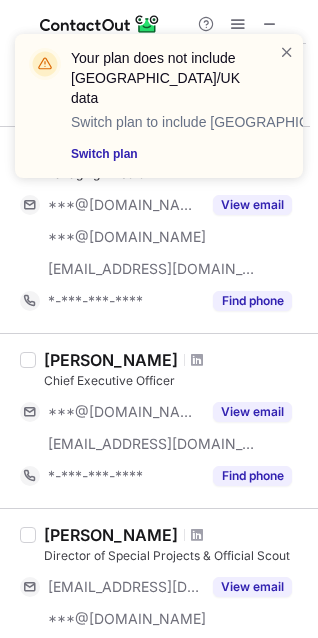 scroll, scrollTop: 468, scrollLeft: 0, axis: vertical 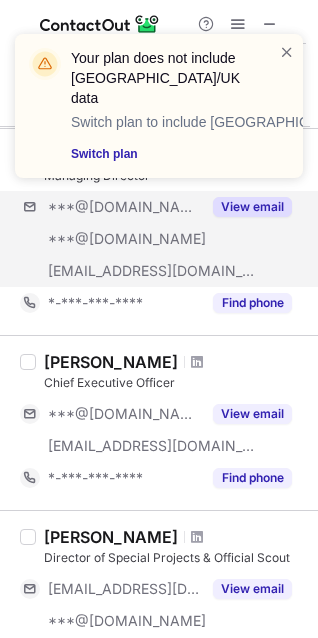 click on "***@gmail.com ***@yahoo.com ***@hulaglobal.com View email" at bounding box center [163, 239] 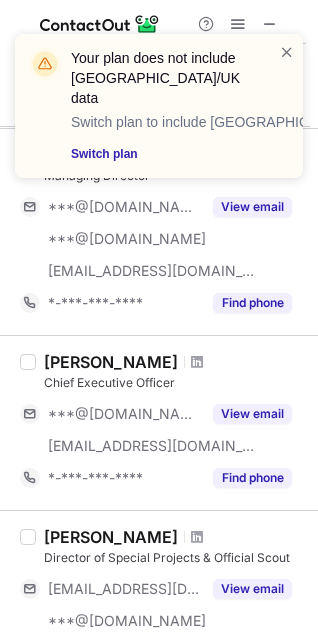 click on "Michael Carter Chief Executive Officer ***@gmail.com ***@rogforwardliving.com View email *-***-***-**** Find phone" at bounding box center (171, 423) 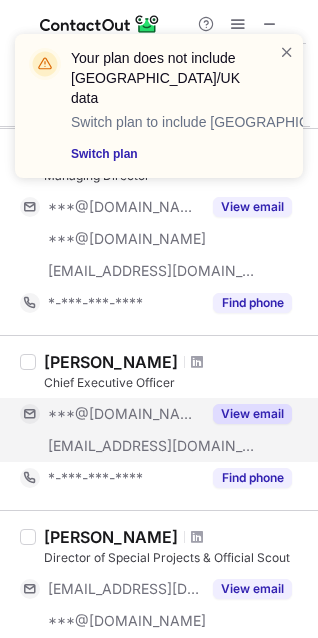 click on "View email" at bounding box center (252, 414) 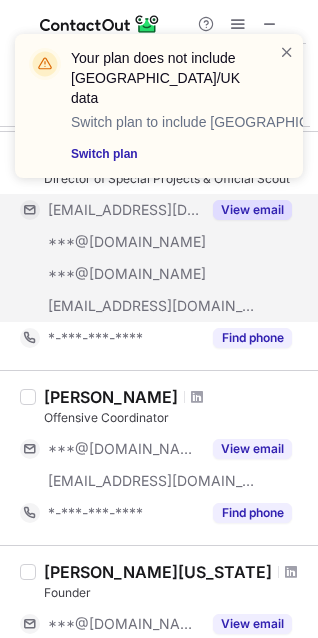 scroll, scrollTop: 1058, scrollLeft: 0, axis: vertical 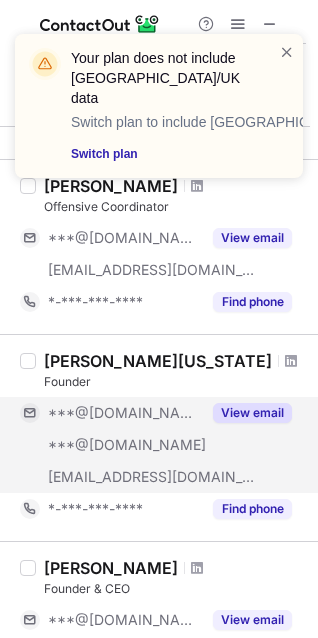 click on "View email" at bounding box center [252, 413] 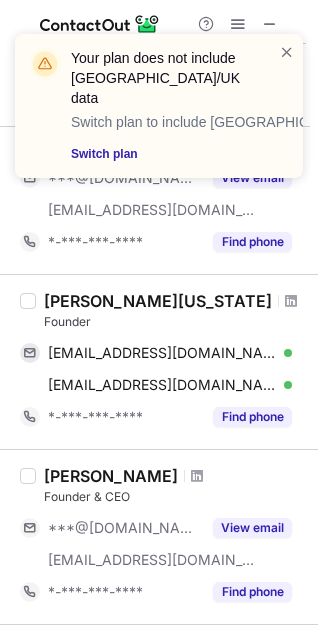 scroll, scrollTop: 1115, scrollLeft: 0, axis: vertical 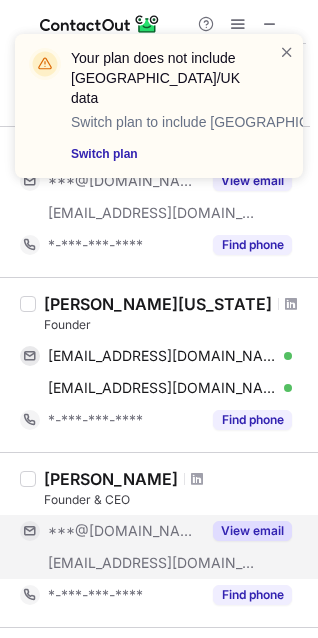 click on "View email" at bounding box center [252, 531] 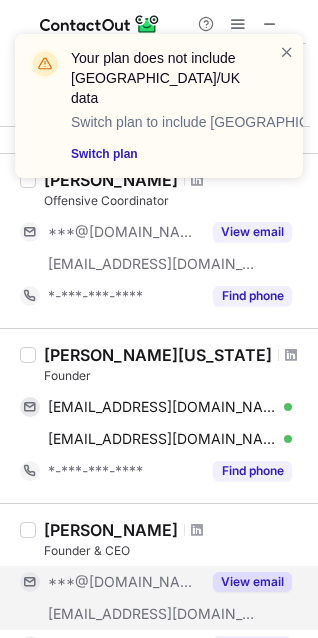 scroll, scrollTop: 1044, scrollLeft: 0, axis: vertical 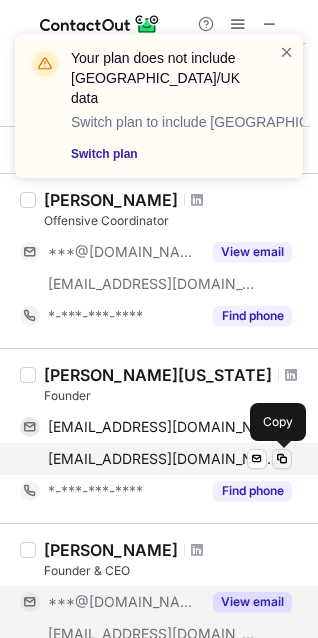 click at bounding box center [282, 459] 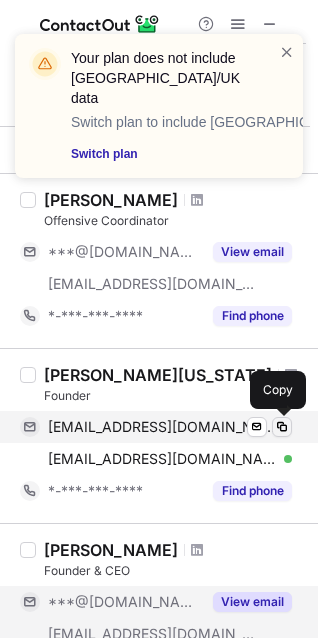 click at bounding box center (282, 427) 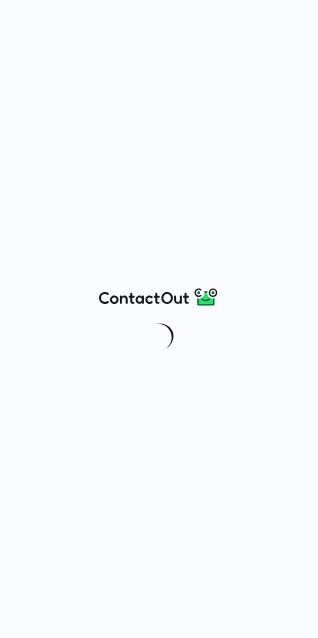 scroll, scrollTop: 0, scrollLeft: 0, axis: both 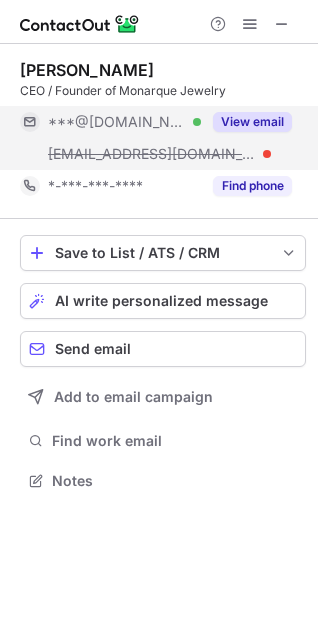click on "View email" at bounding box center [252, 122] 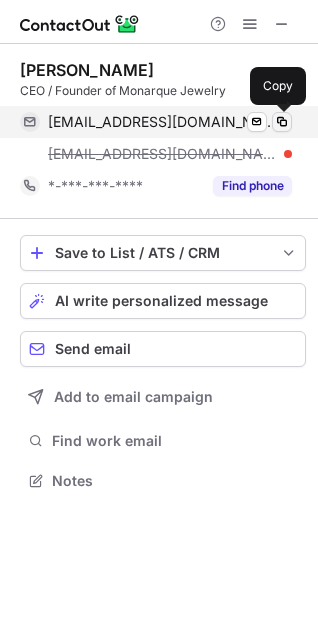 click at bounding box center (282, 122) 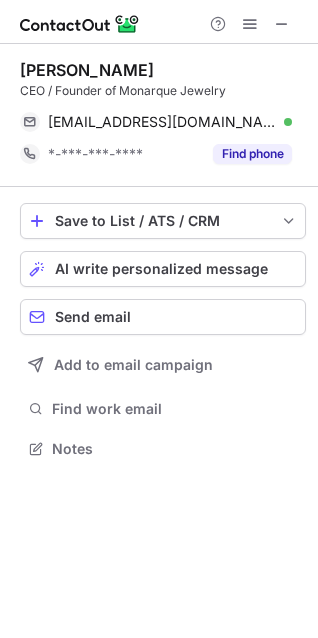 scroll, scrollTop: 435, scrollLeft: 318, axis: both 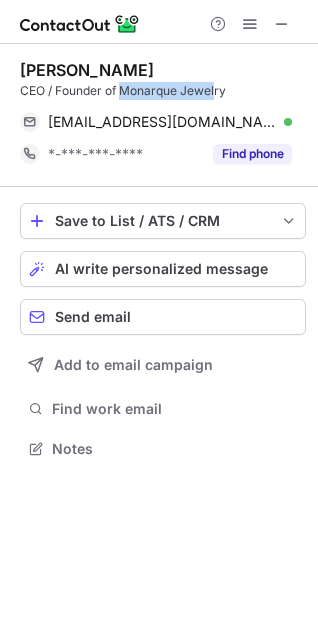 drag, startPoint x: 122, startPoint y: 93, endPoint x: 215, endPoint y: 92, distance: 93.00538 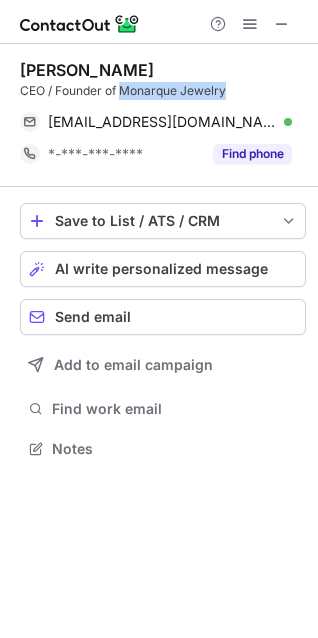 drag, startPoint x: 231, startPoint y: 94, endPoint x: 126, endPoint y: 93, distance: 105.00476 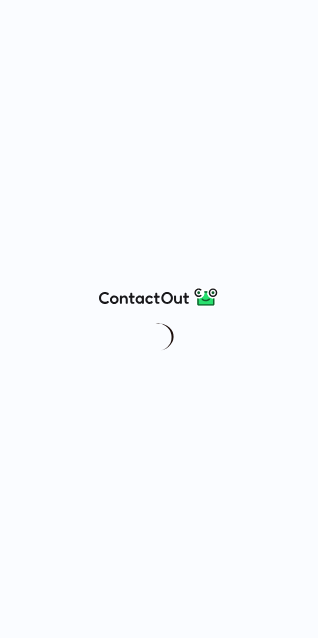 scroll, scrollTop: 0, scrollLeft: 0, axis: both 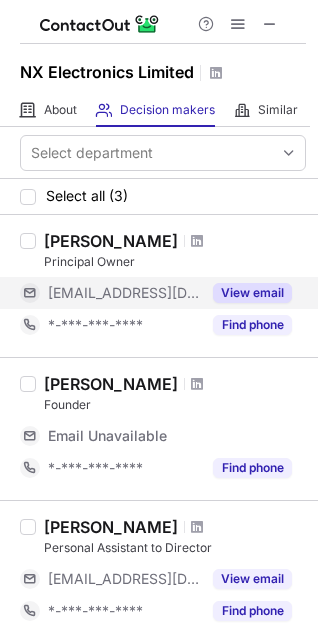 click on "View email" at bounding box center (252, 293) 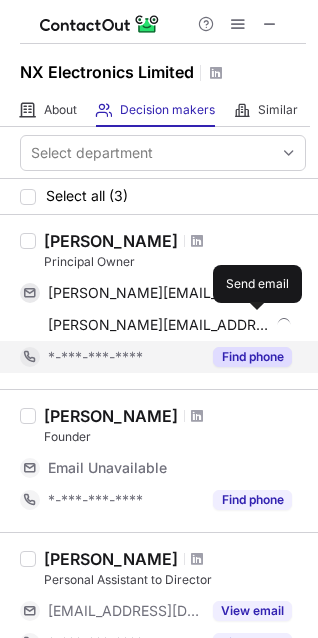 click on "Find phone" at bounding box center [252, 357] 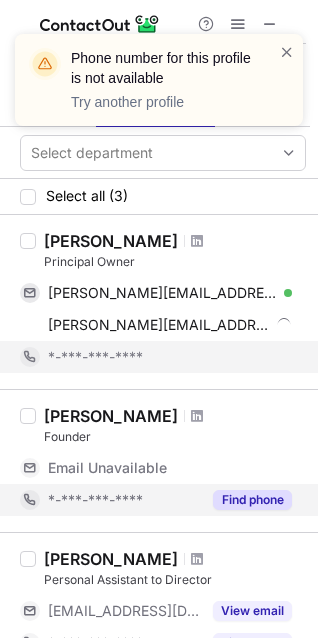 click on "Find phone" at bounding box center [252, 500] 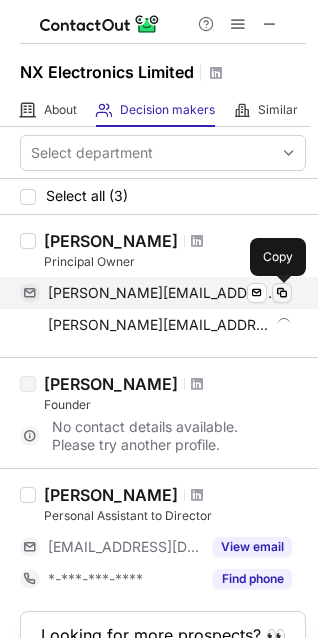 click at bounding box center (282, 293) 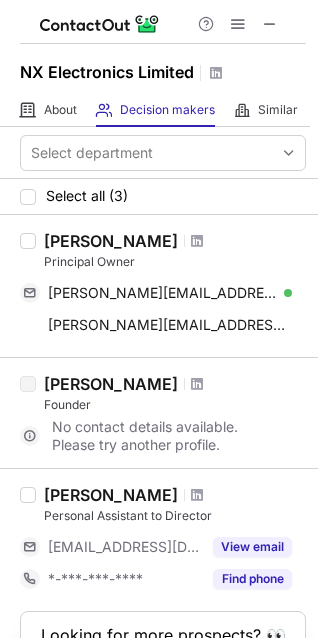 scroll, scrollTop: 73, scrollLeft: 0, axis: vertical 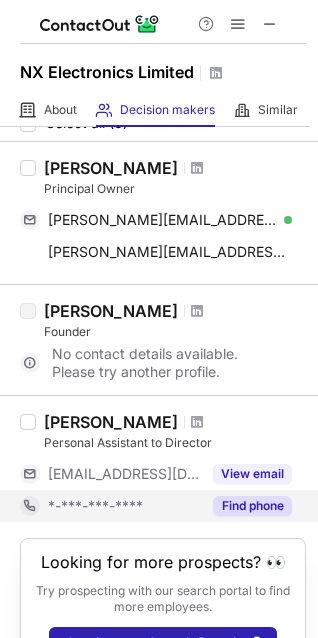 click on "Find phone" at bounding box center [252, 506] 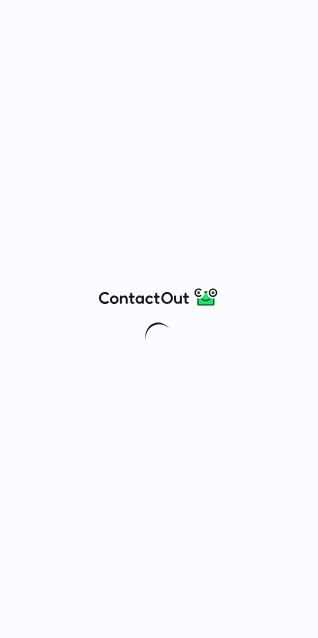 scroll, scrollTop: 0, scrollLeft: 0, axis: both 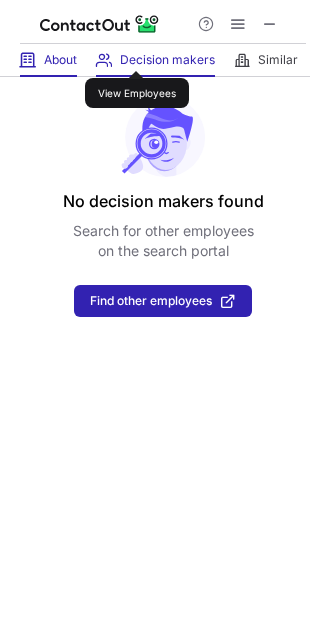click on "About" at bounding box center (60, 60) 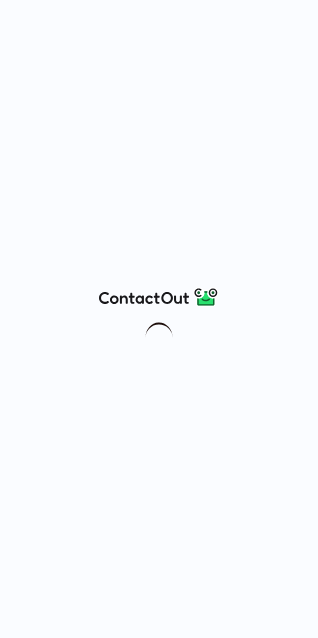 scroll, scrollTop: 0, scrollLeft: 0, axis: both 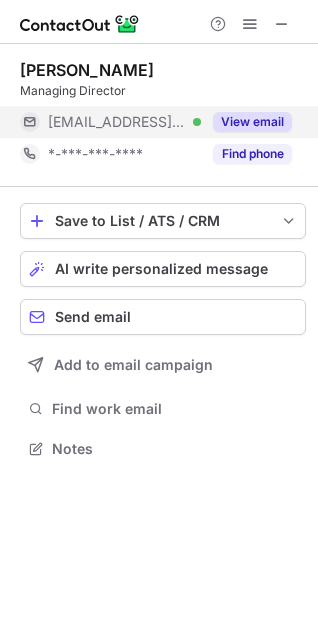 click on "View email" at bounding box center (252, 122) 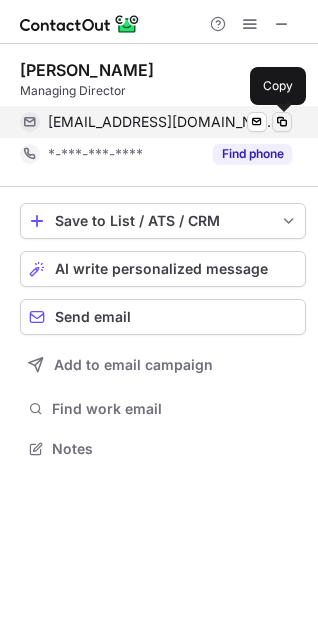 click at bounding box center (282, 122) 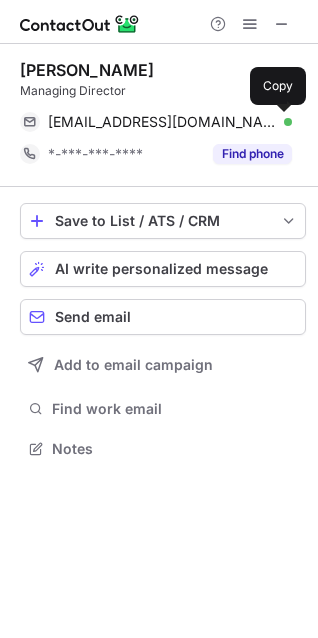 type 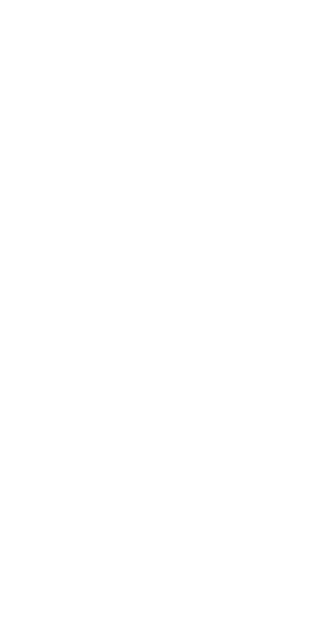 scroll, scrollTop: 0, scrollLeft: 0, axis: both 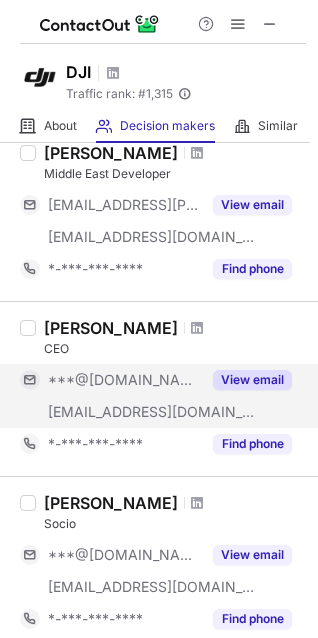 click on "View email" at bounding box center (252, 380) 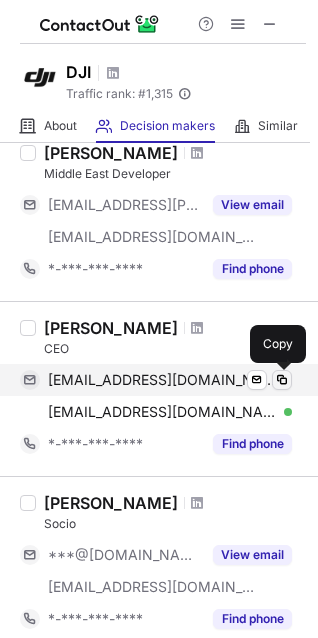 click at bounding box center [282, 380] 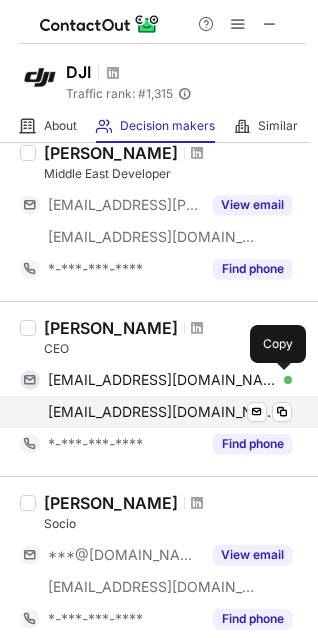 type 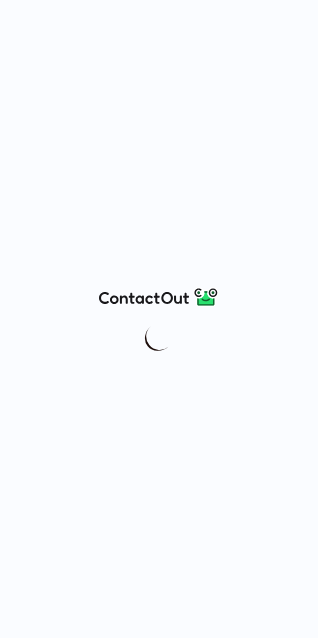 scroll, scrollTop: 0, scrollLeft: 0, axis: both 